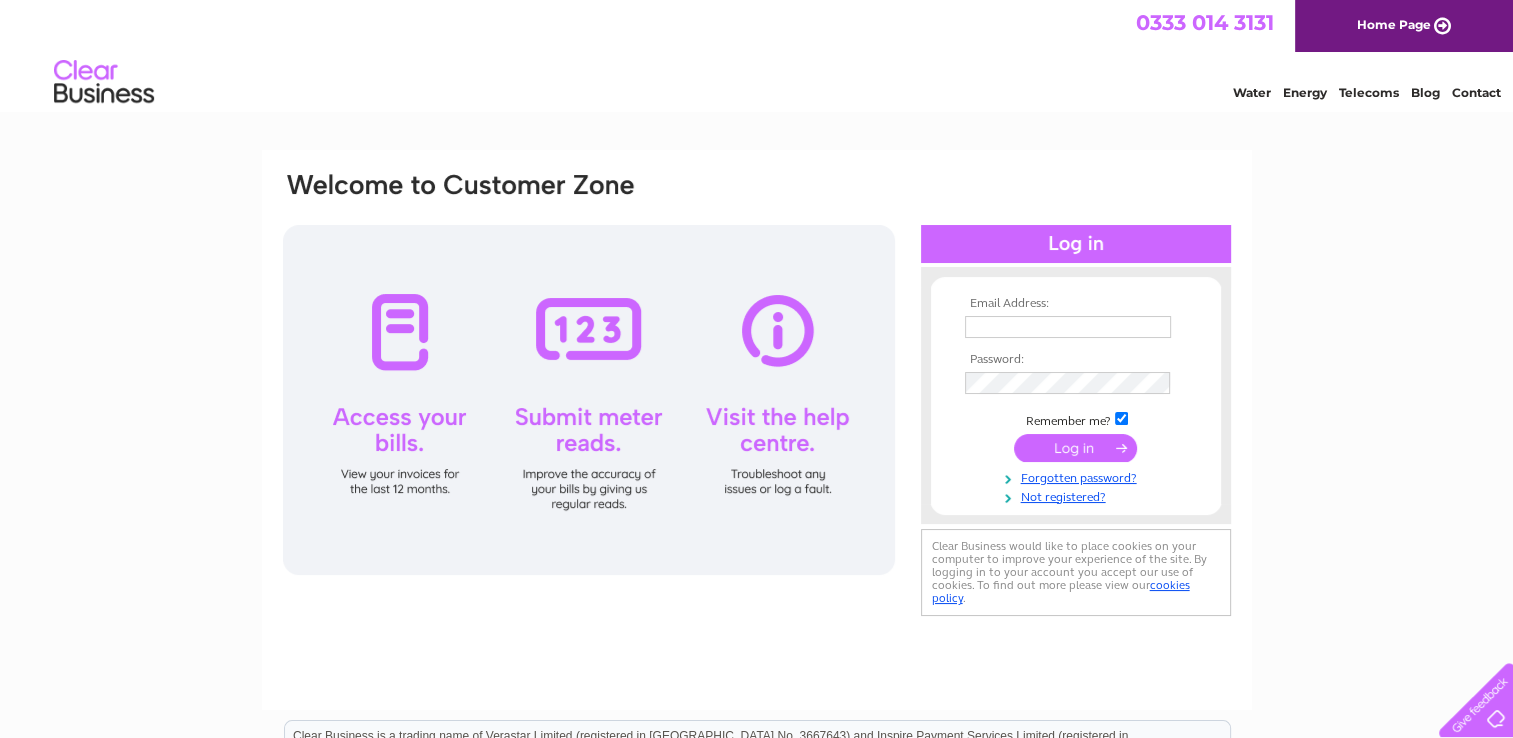 scroll, scrollTop: 0, scrollLeft: 0, axis: both 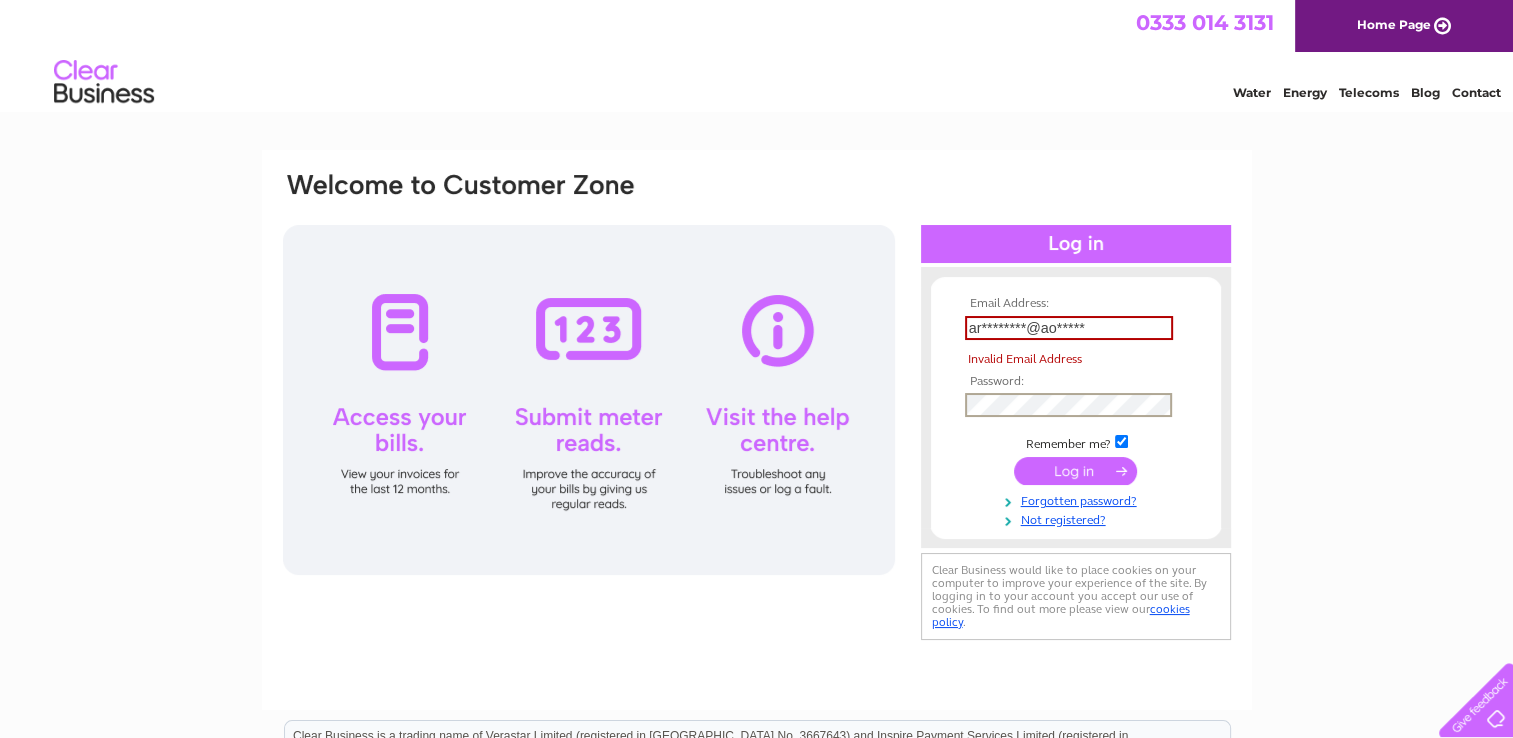 click on "Email Address:
ar********@ao*****
Invalid Email Address
Password:
Remember me?" at bounding box center (1076, 412) 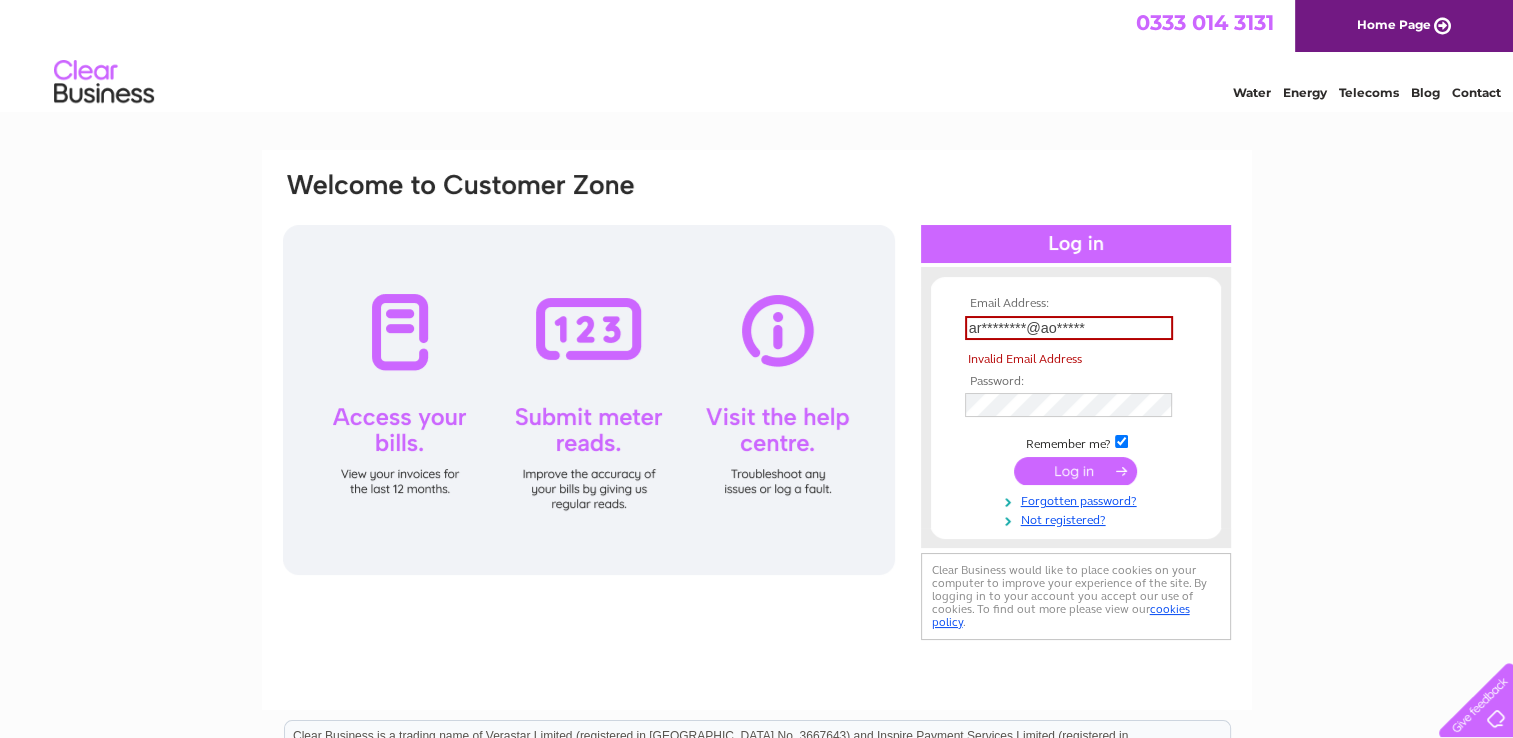 click on "Email Address:
ar********@ao*****
Invalid Email Address
Password:" at bounding box center (756, 601) 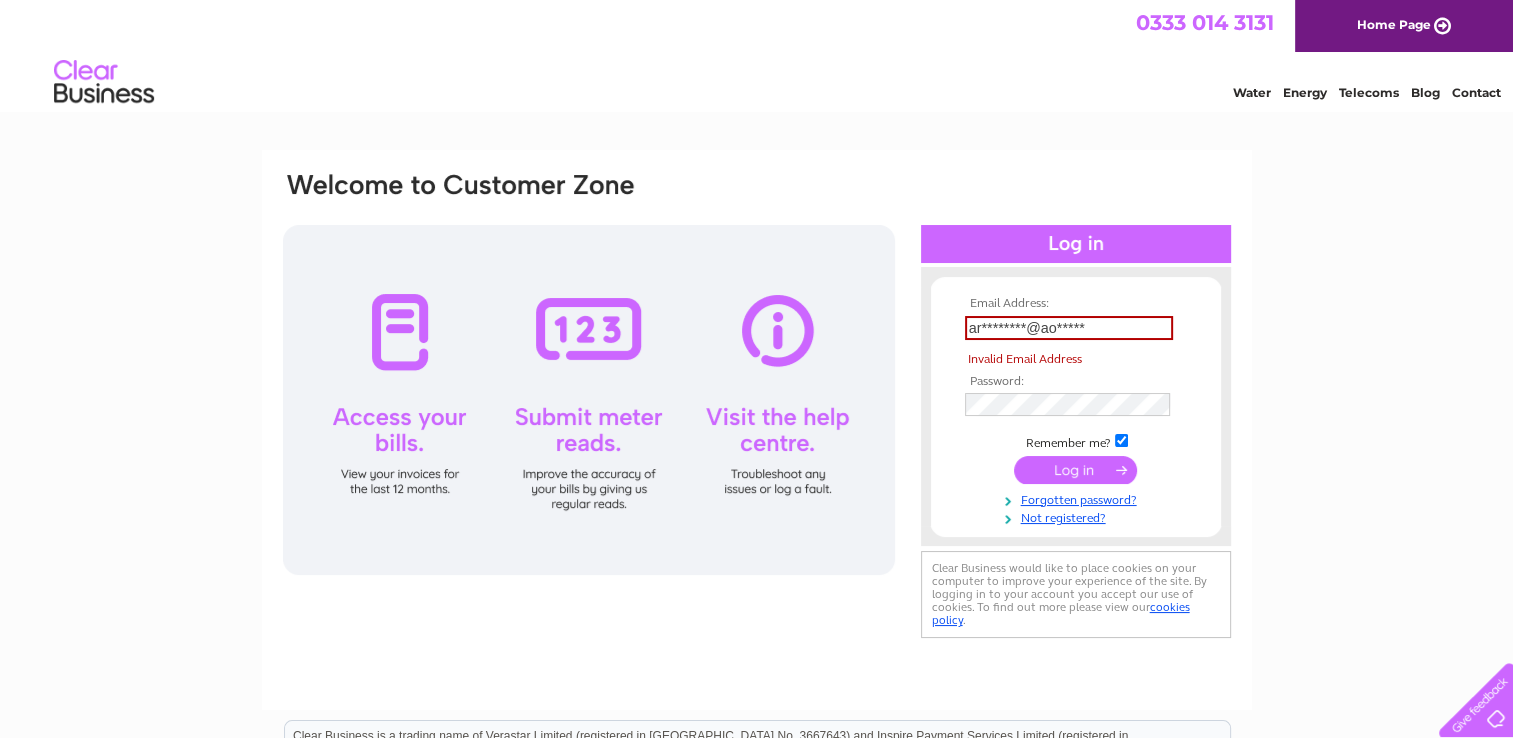 click at bounding box center (1075, 470) 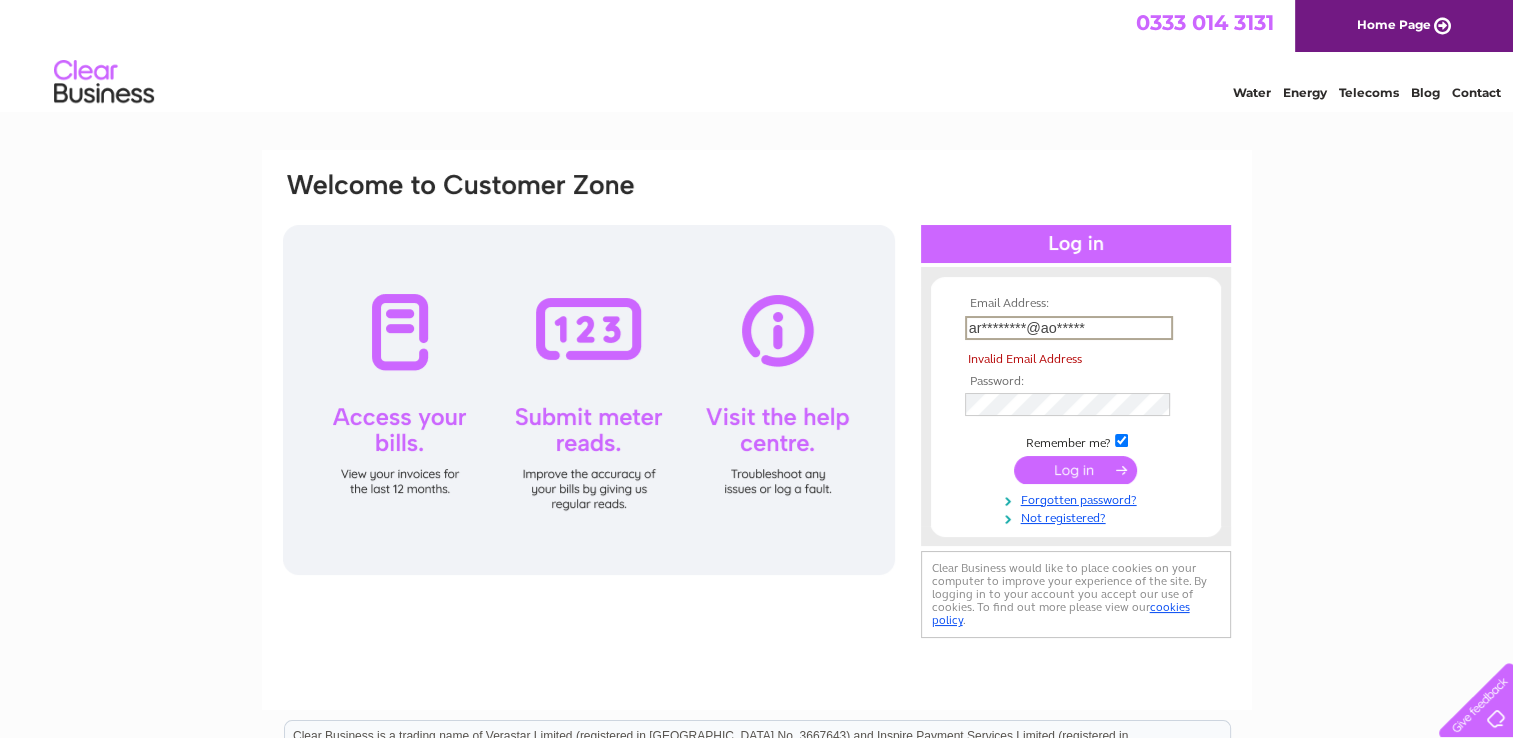 click on "ar********@ao*****" at bounding box center (1069, 328) 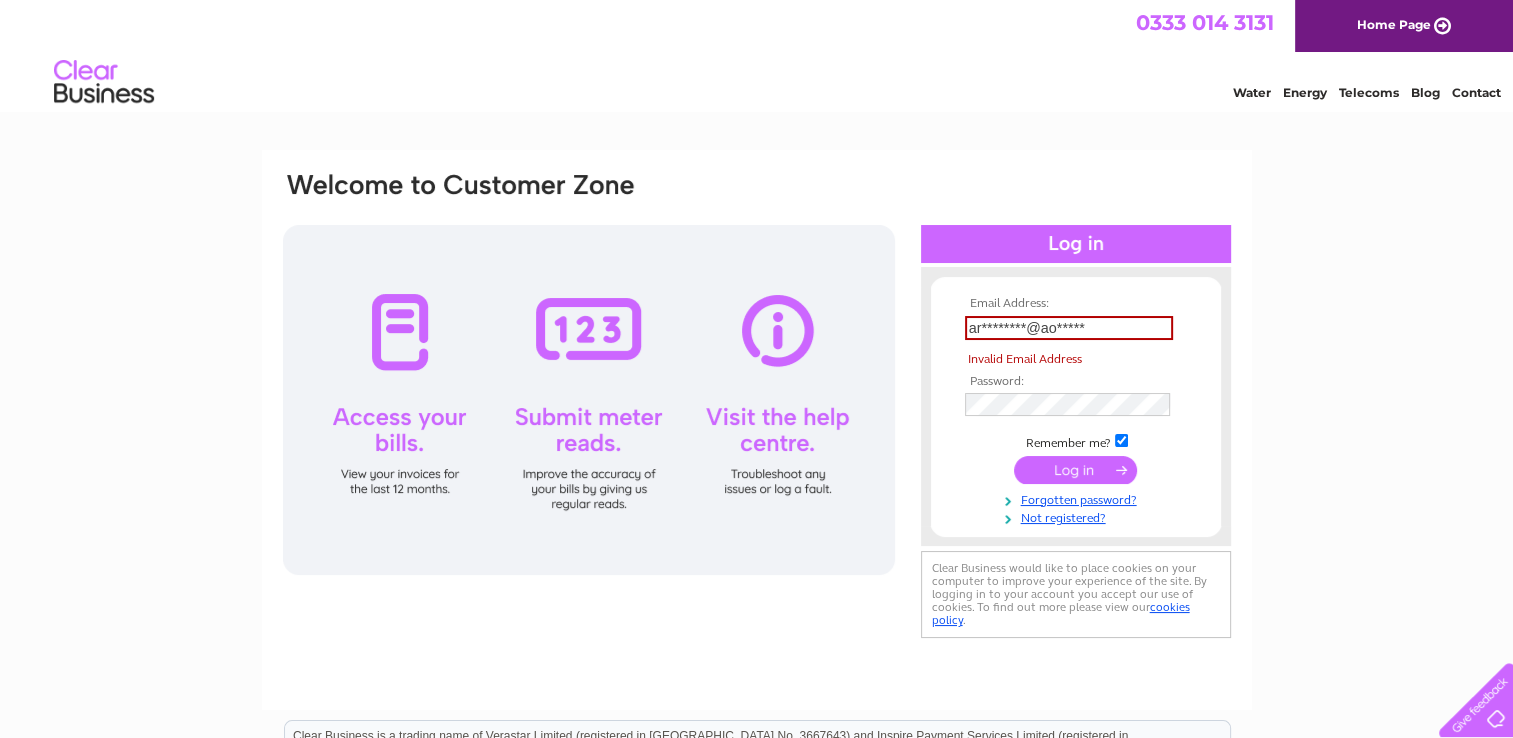 click at bounding box center (1075, 470) 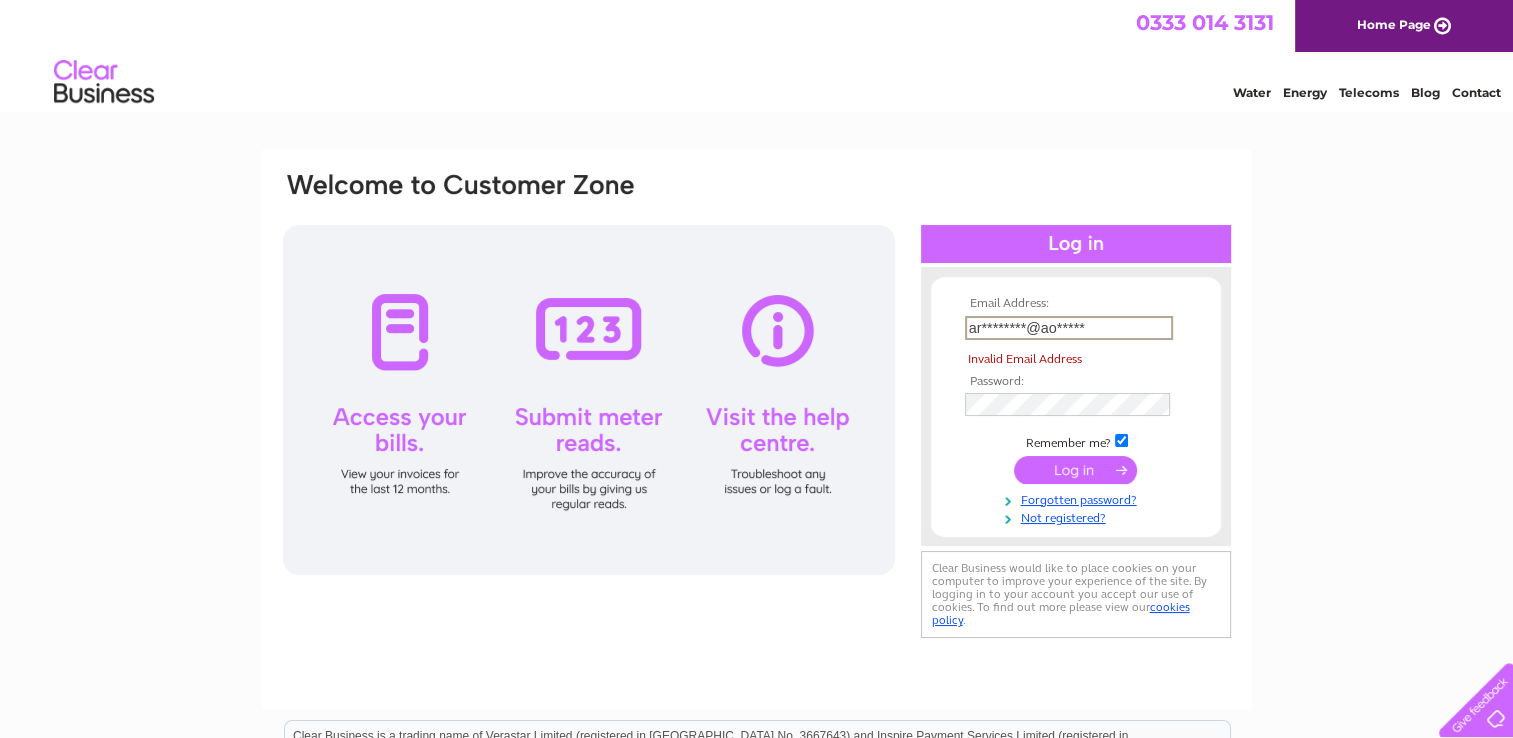 click at bounding box center (1076, 244) 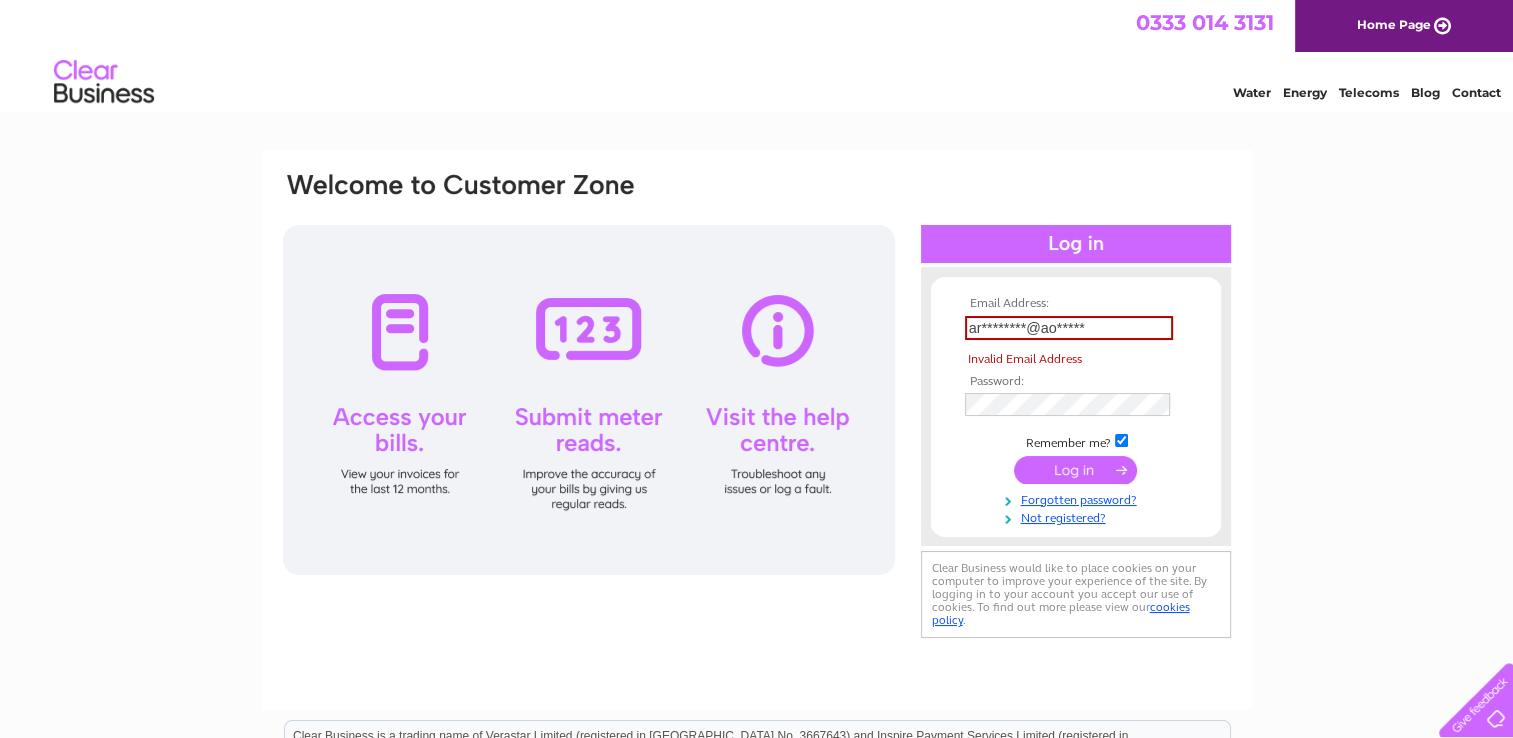 click on "Home Page" at bounding box center [1404, 26] 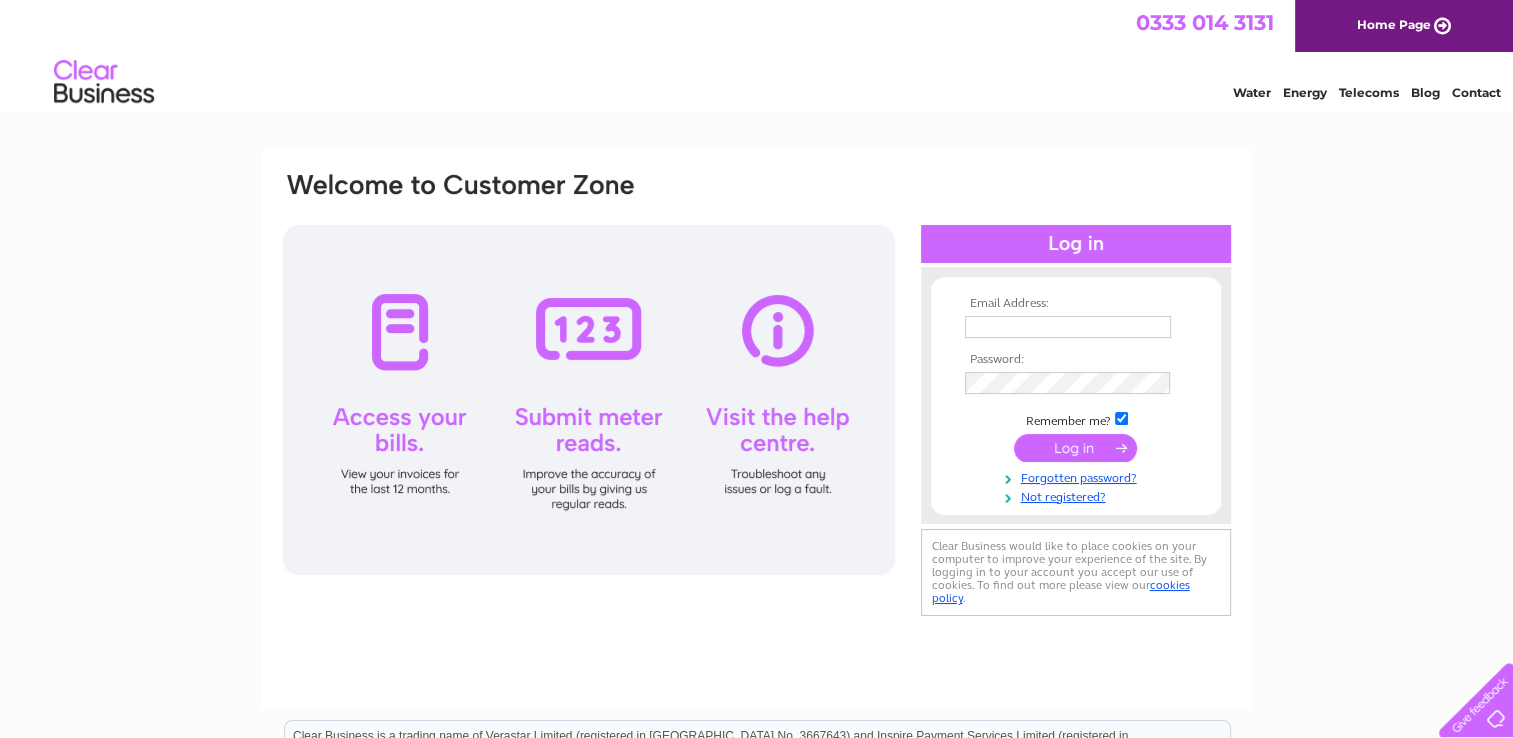 scroll, scrollTop: 0, scrollLeft: 0, axis: both 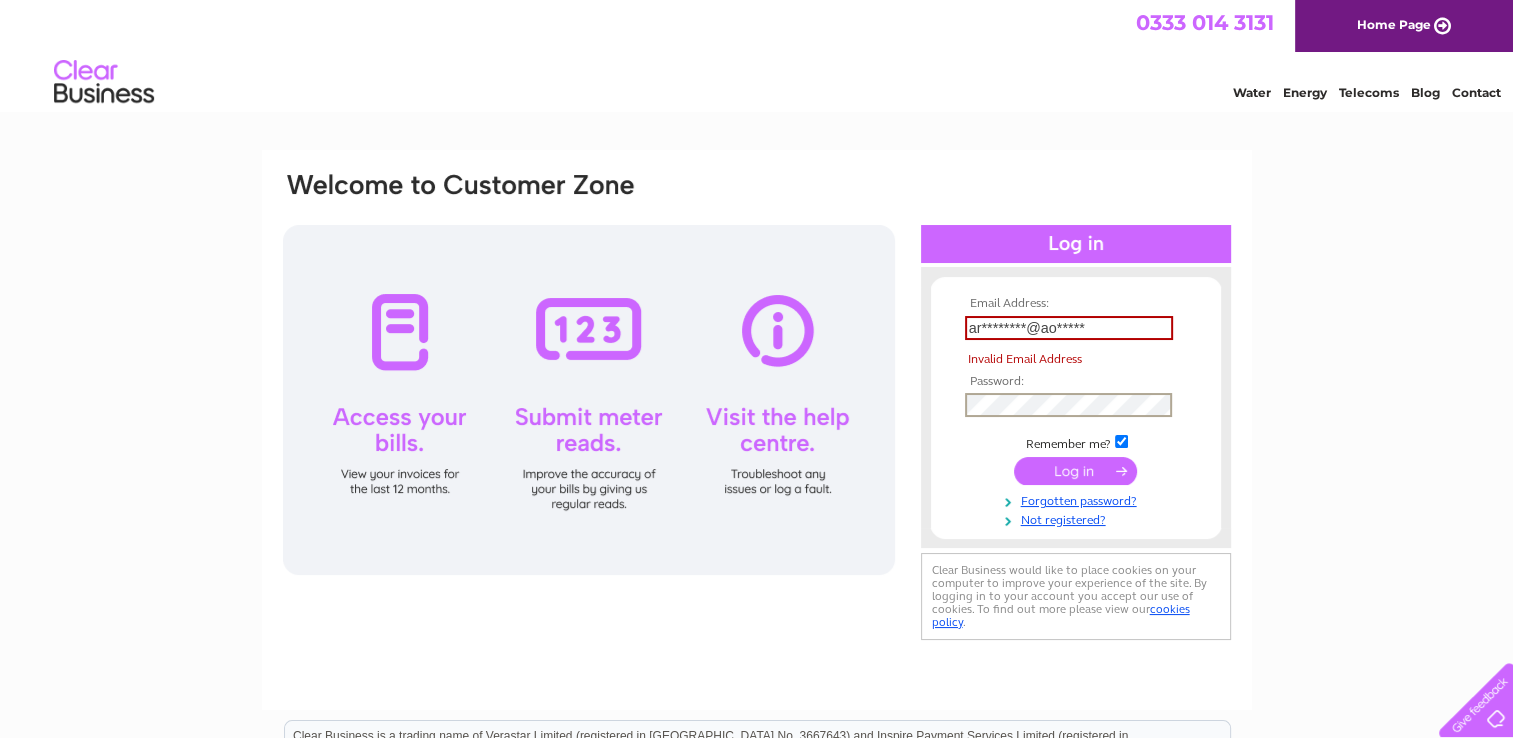 click on "Email Address:
ar********@ao*****
Invalid Email Address
Password:
Remember me?" at bounding box center [1076, 412] 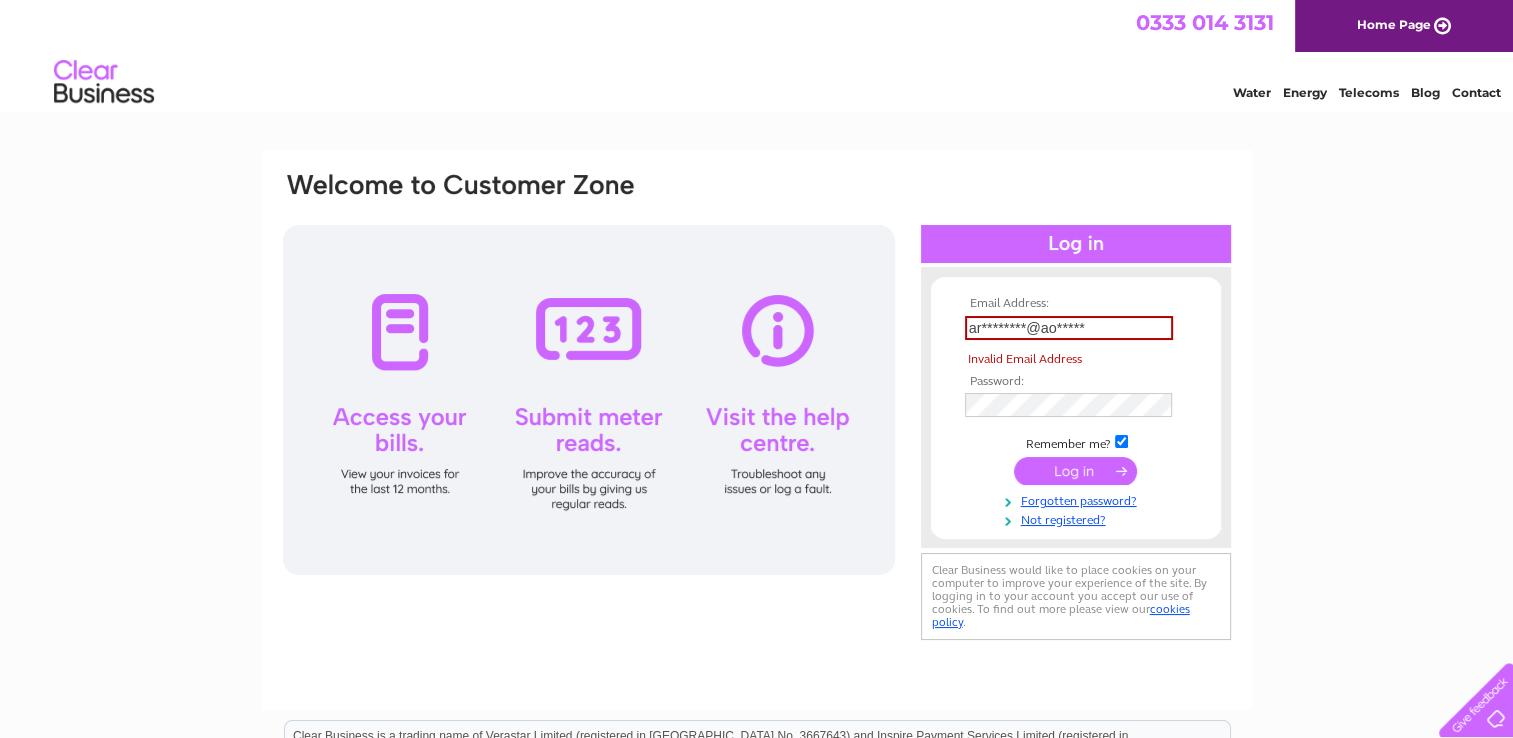 click on "Email Address:
ar********@ao*****
Invalid Email Address
Password:" at bounding box center [757, 430] 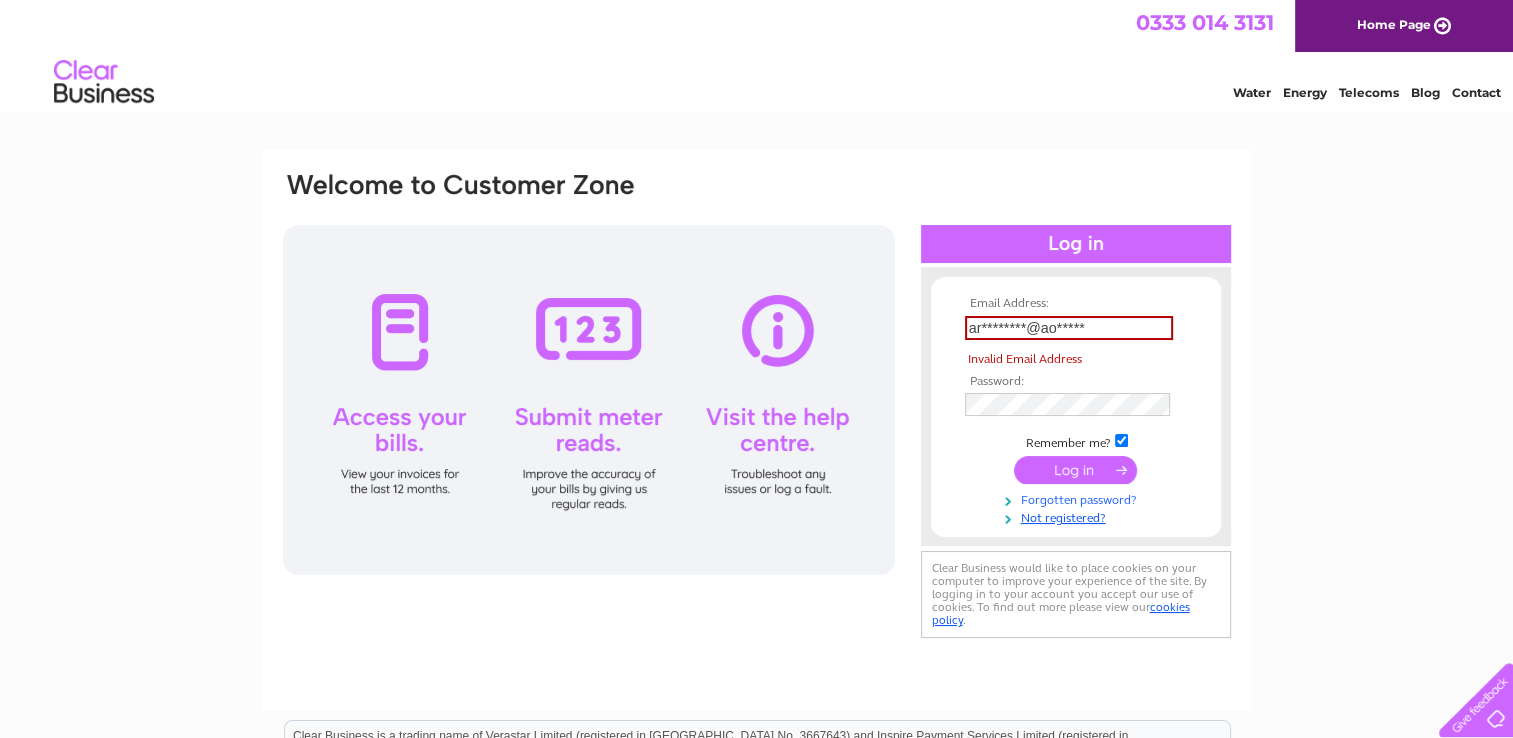 click on "Forgotten password?" at bounding box center (1078, 498) 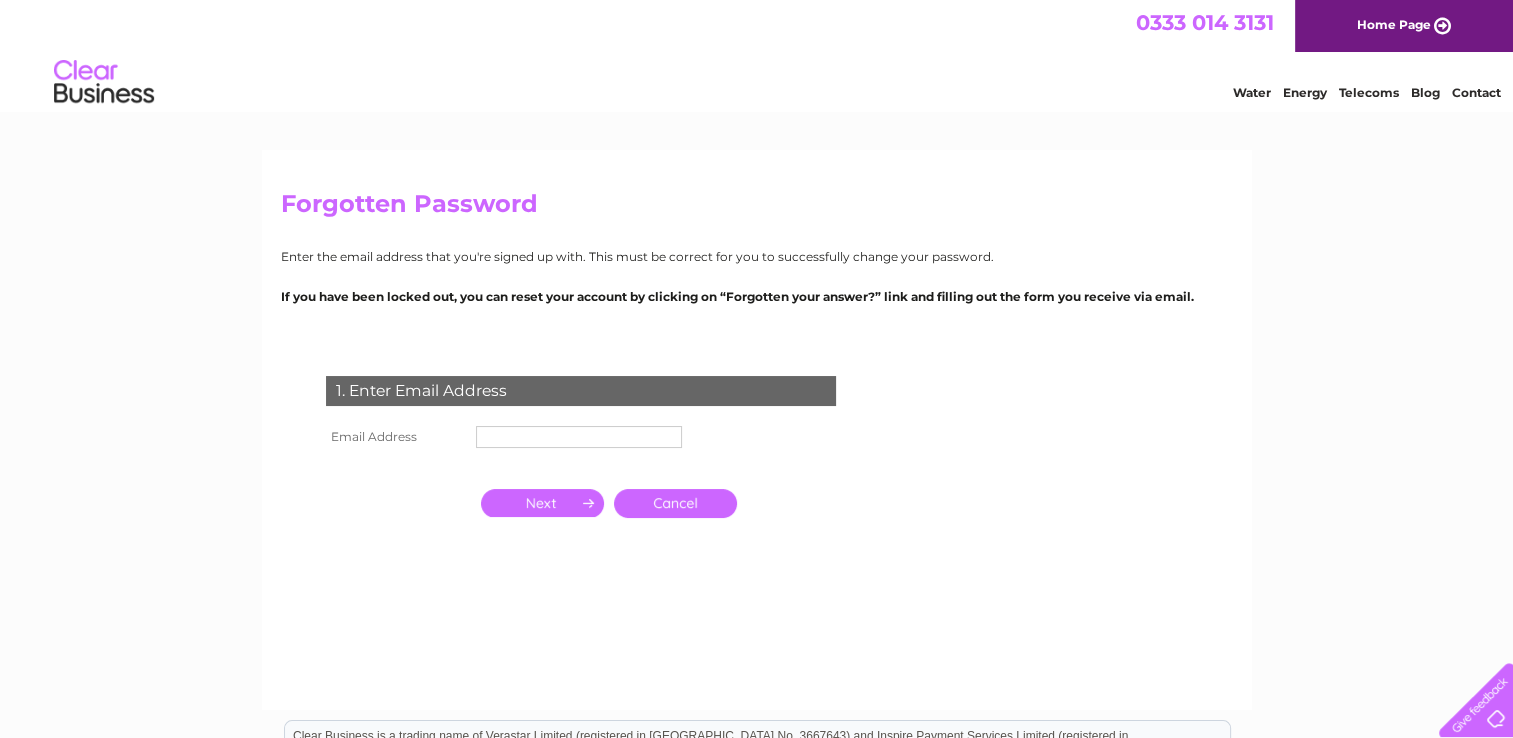 scroll, scrollTop: 0, scrollLeft: 0, axis: both 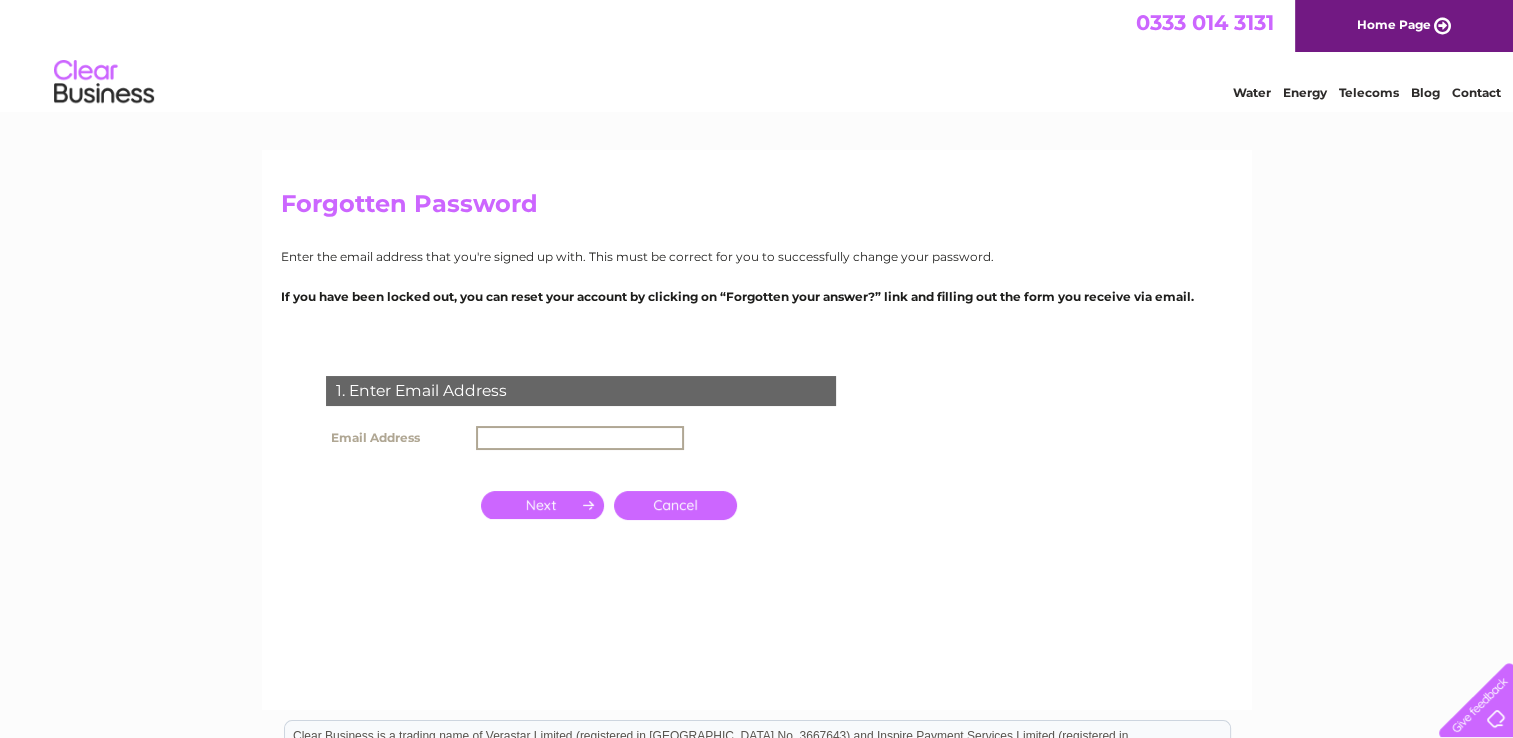 click at bounding box center (580, 438) 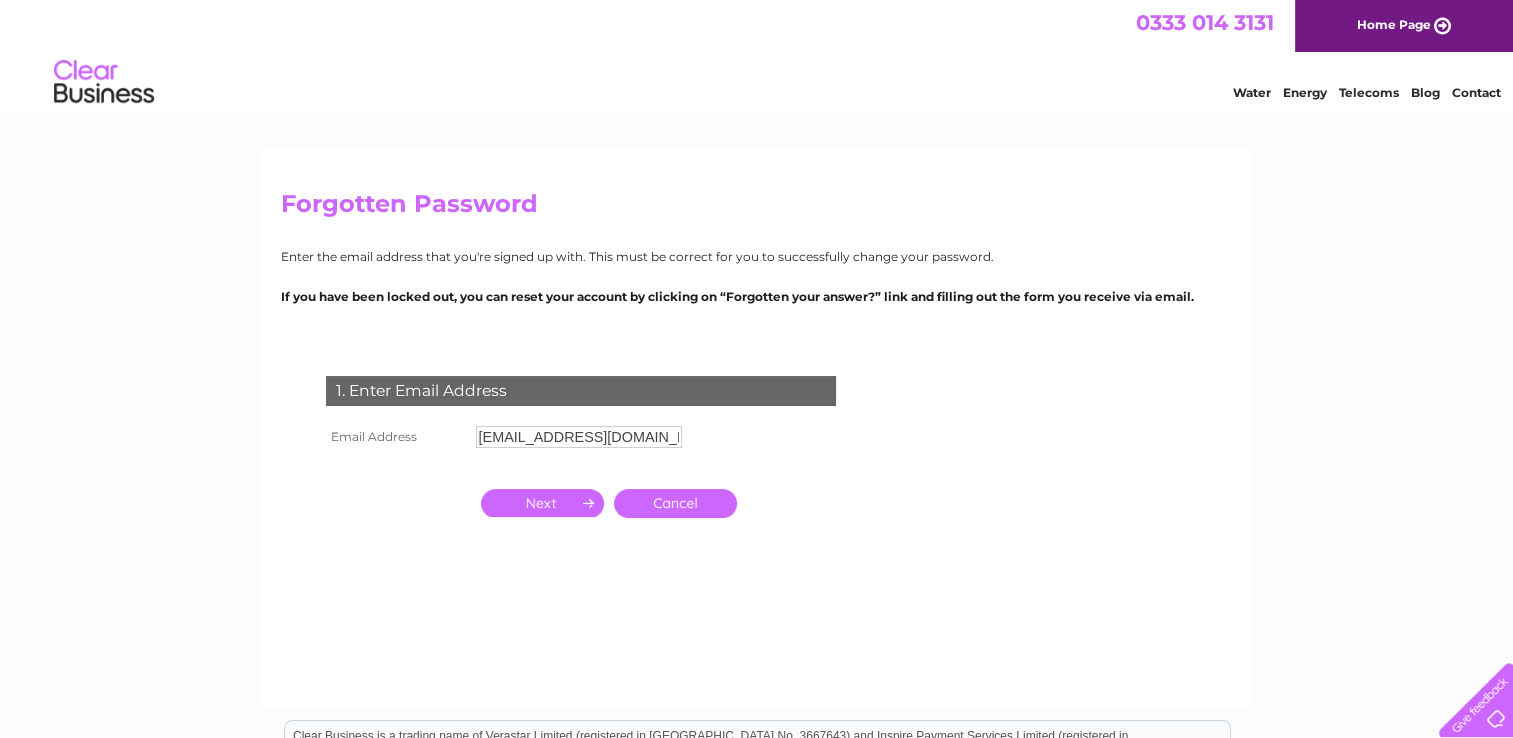 click at bounding box center (542, 503) 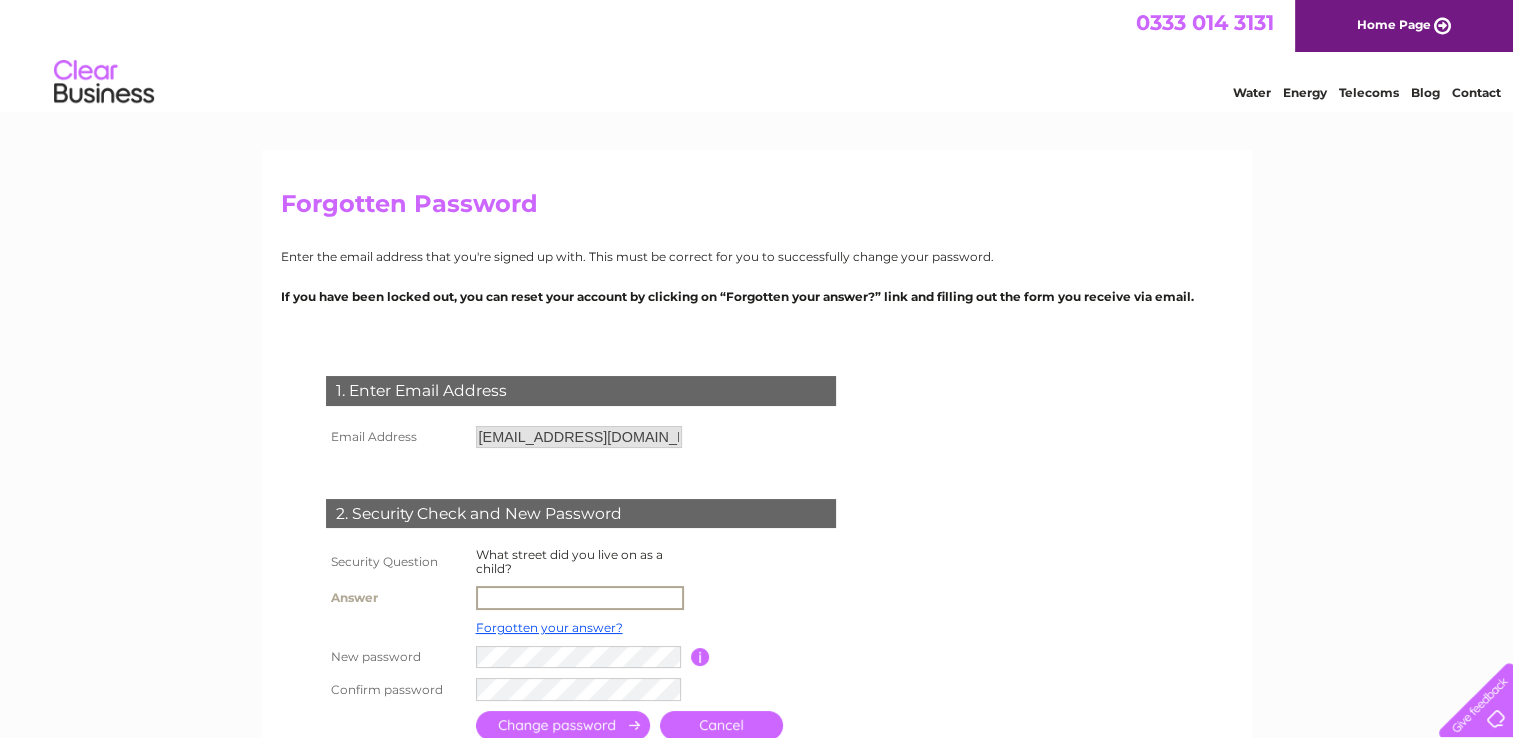 click at bounding box center (580, 598) 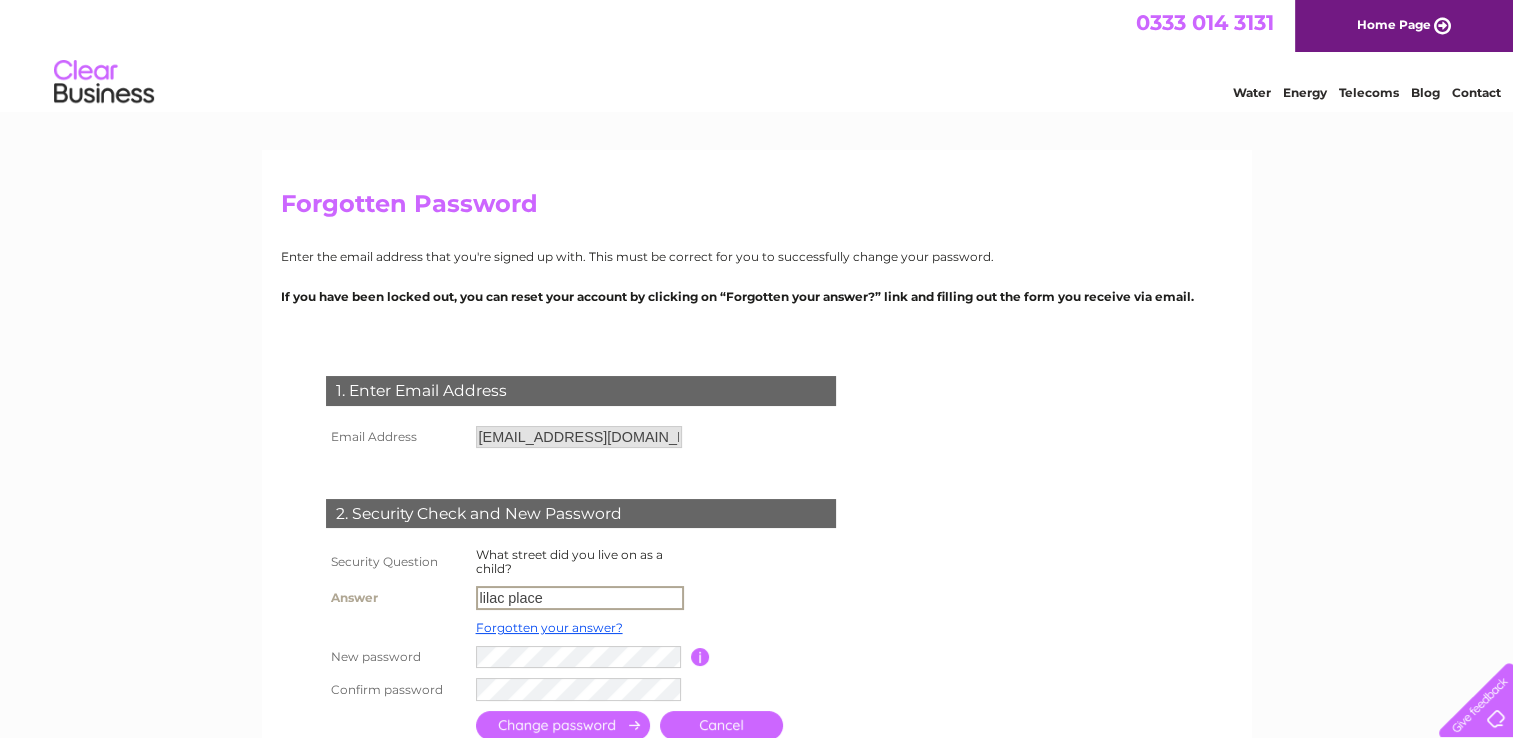 type on "lilac place" 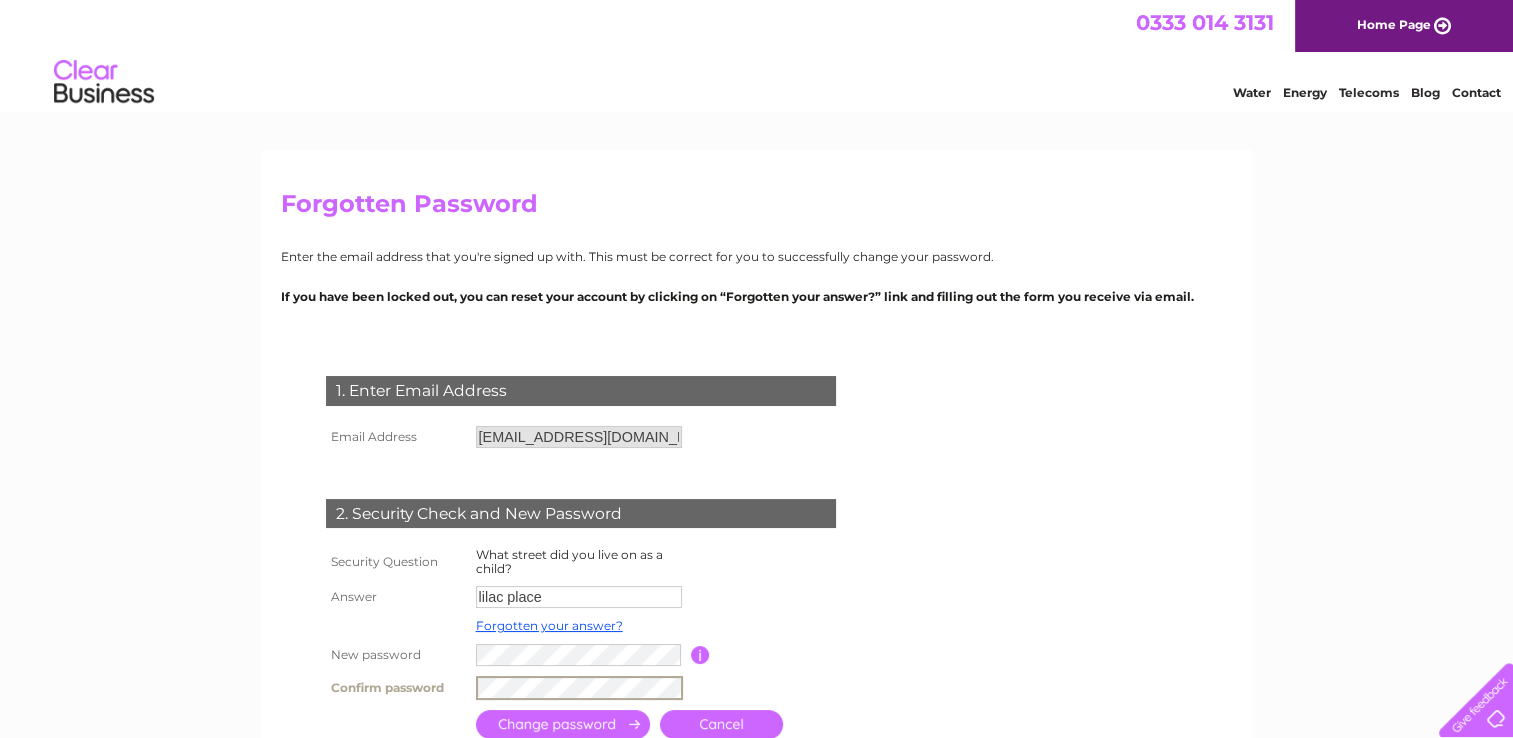 click at bounding box center (563, 724) 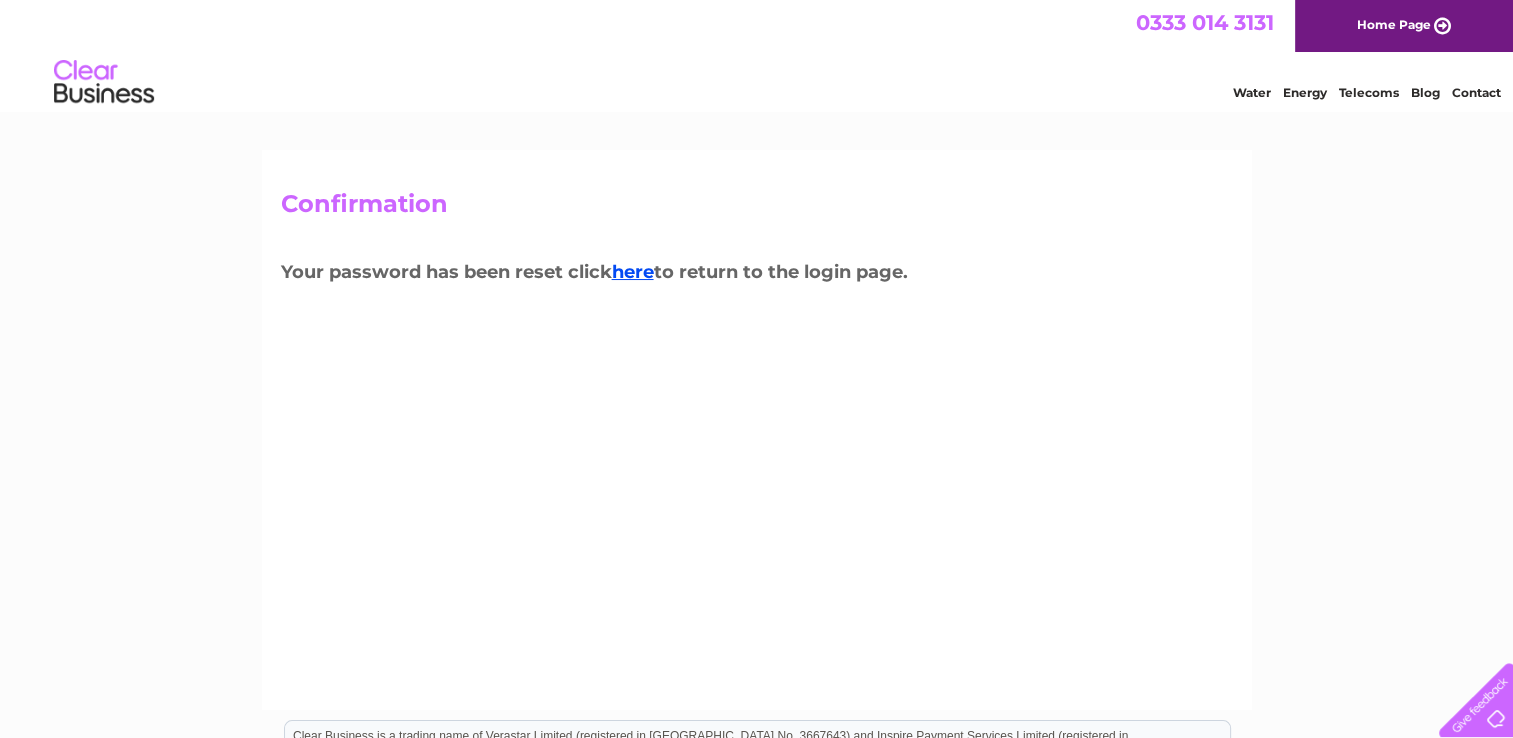 scroll, scrollTop: 0, scrollLeft: 0, axis: both 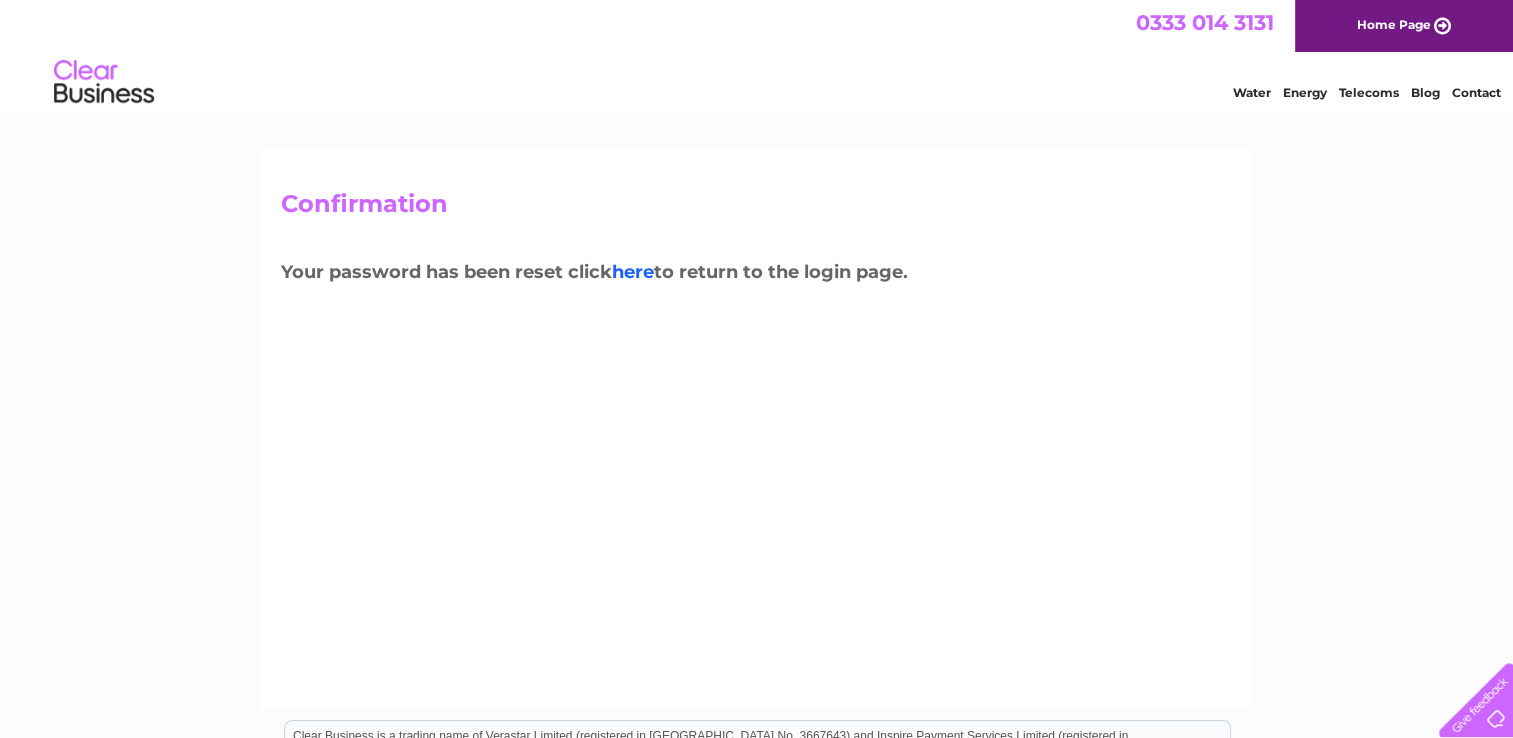 click on "here" at bounding box center (633, 272) 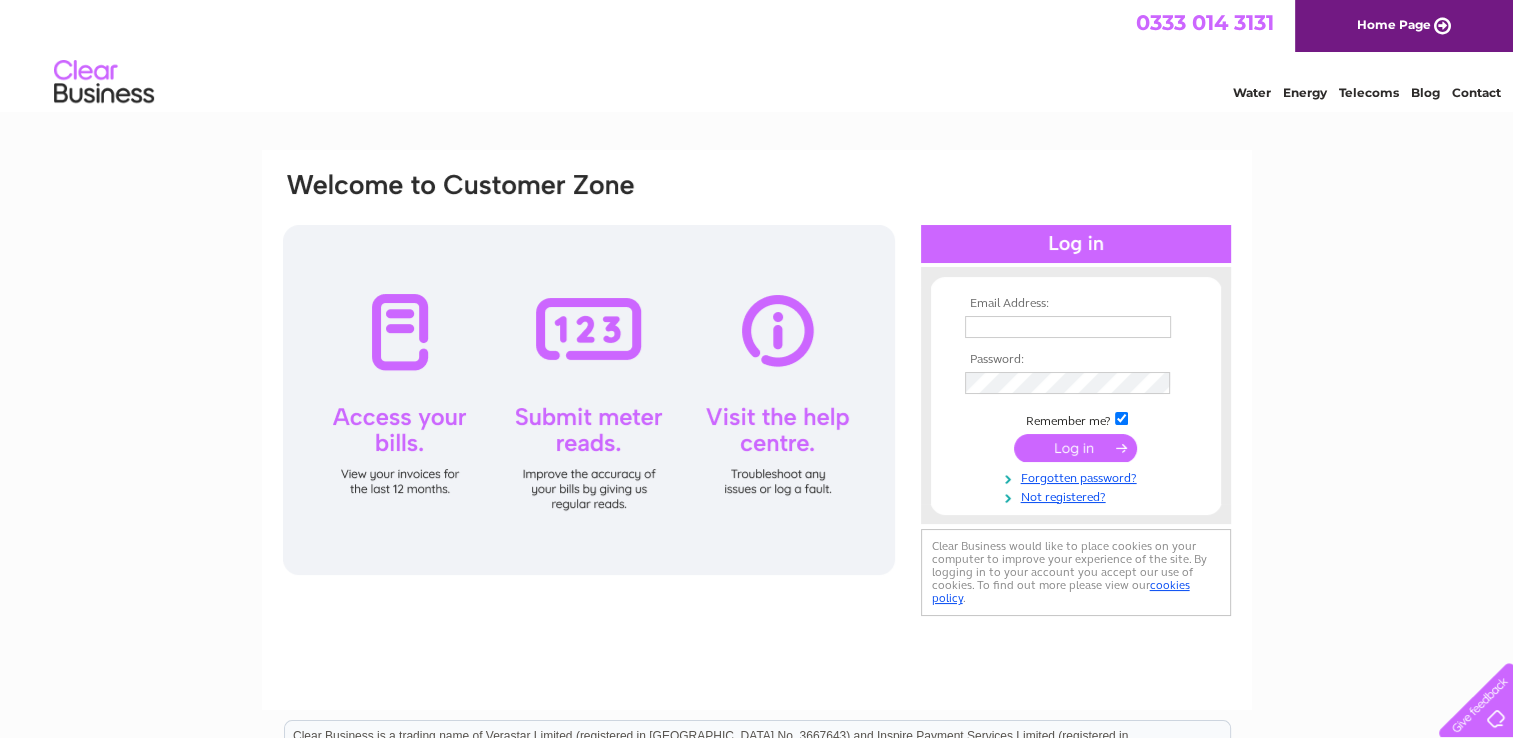 scroll, scrollTop: 0, scrollLeft: 0, axis: both 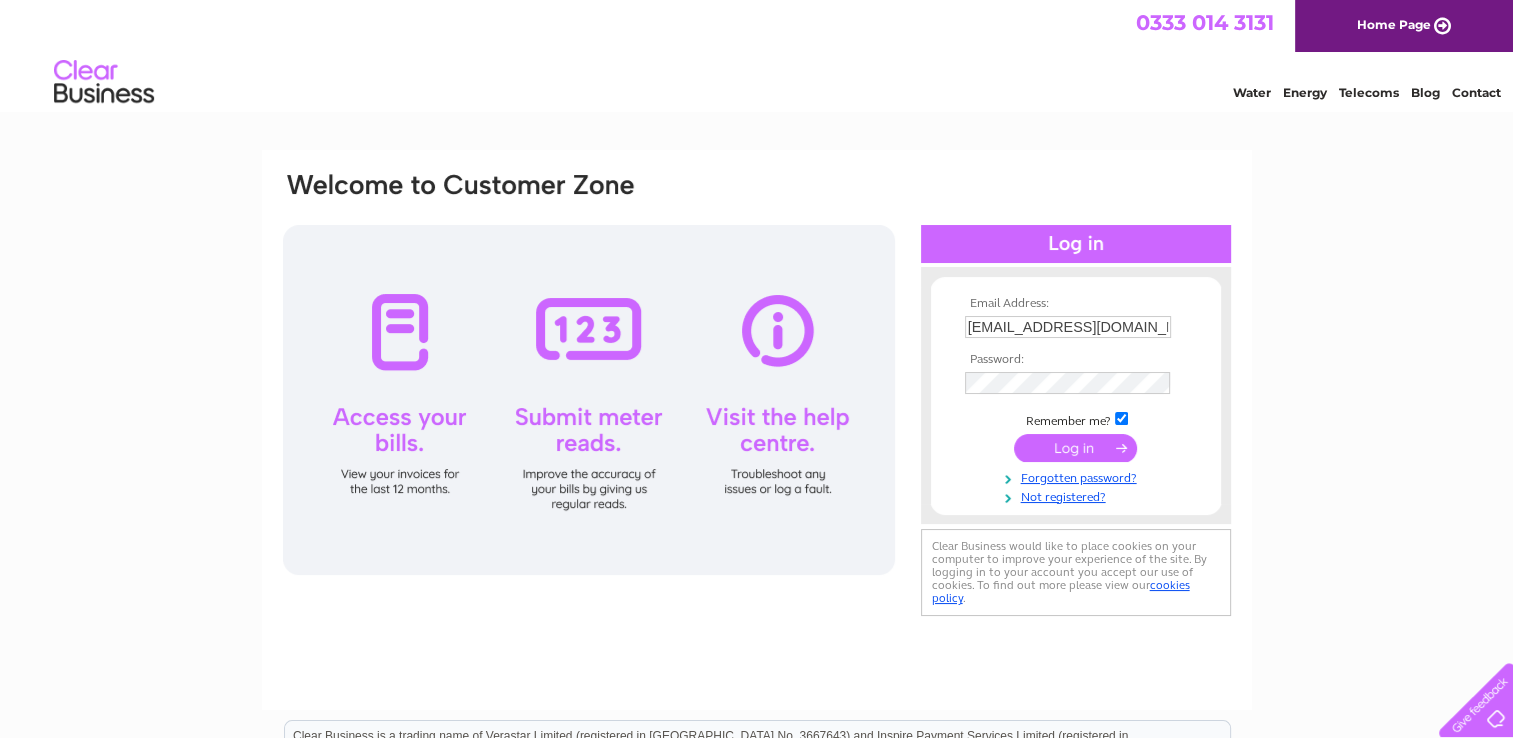 click at bounding box center [1075, 448] 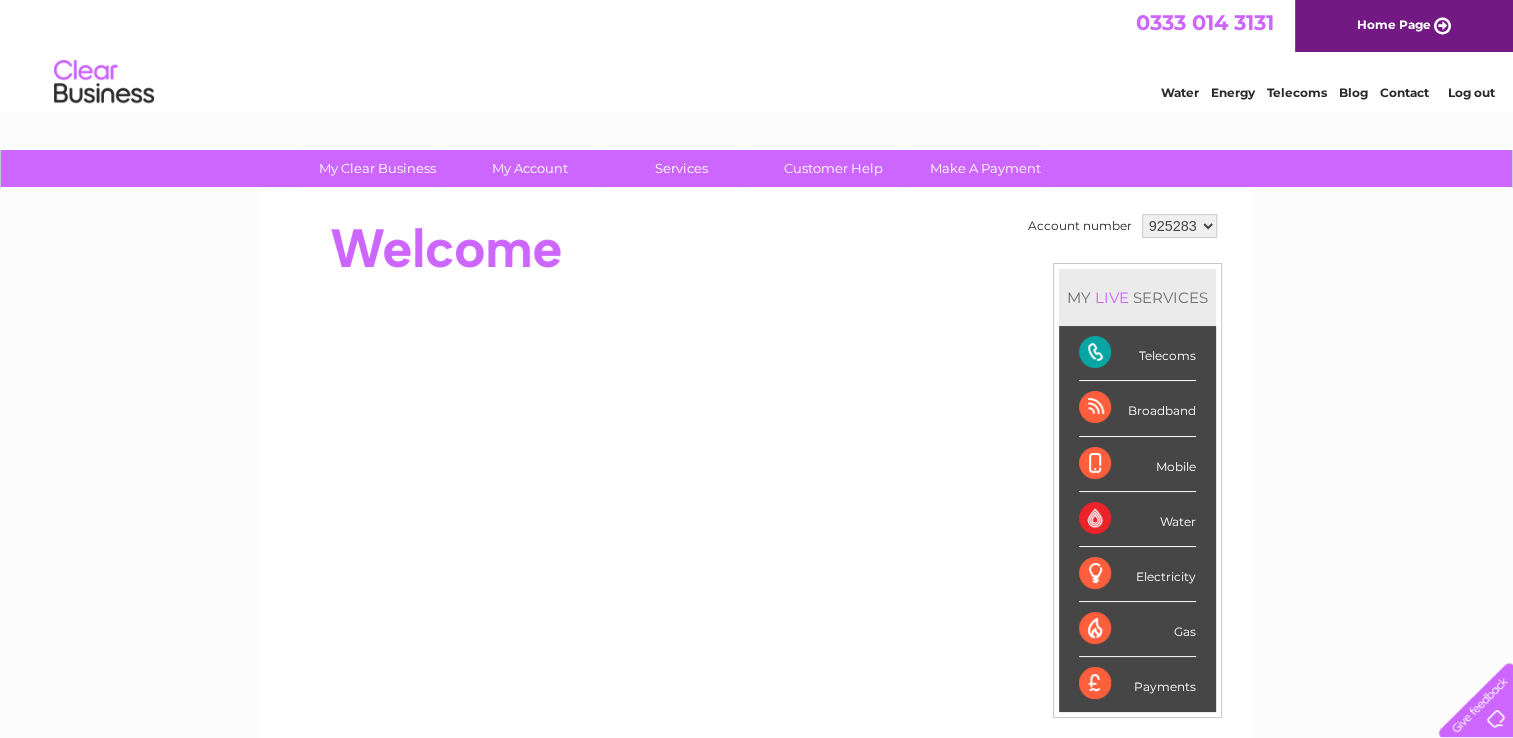 scroll, scrollTop: 0, scrollLeft: 0, axis: both 